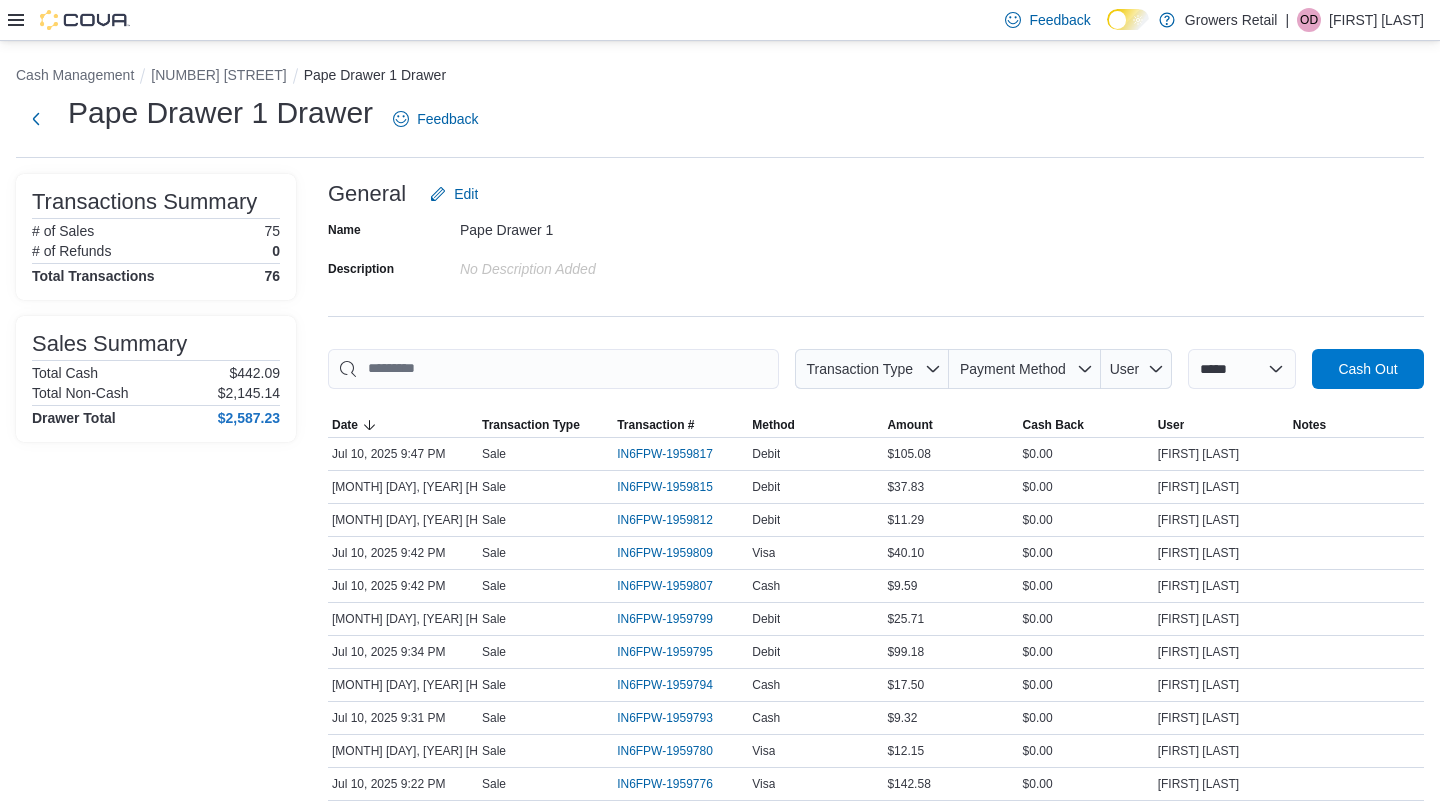 scroll, scrollTop: 69, scrollLeft: 0, axis: vertical 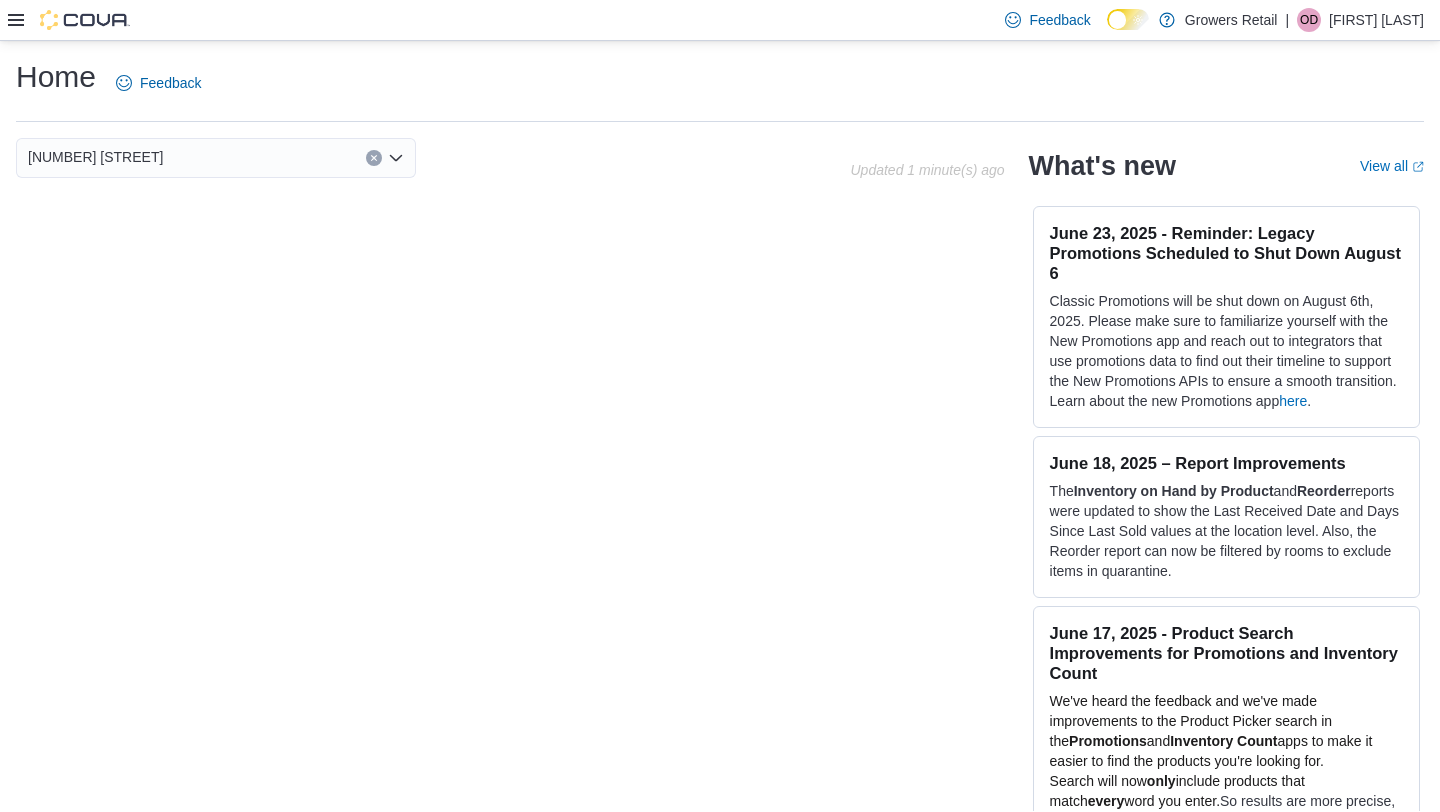 click 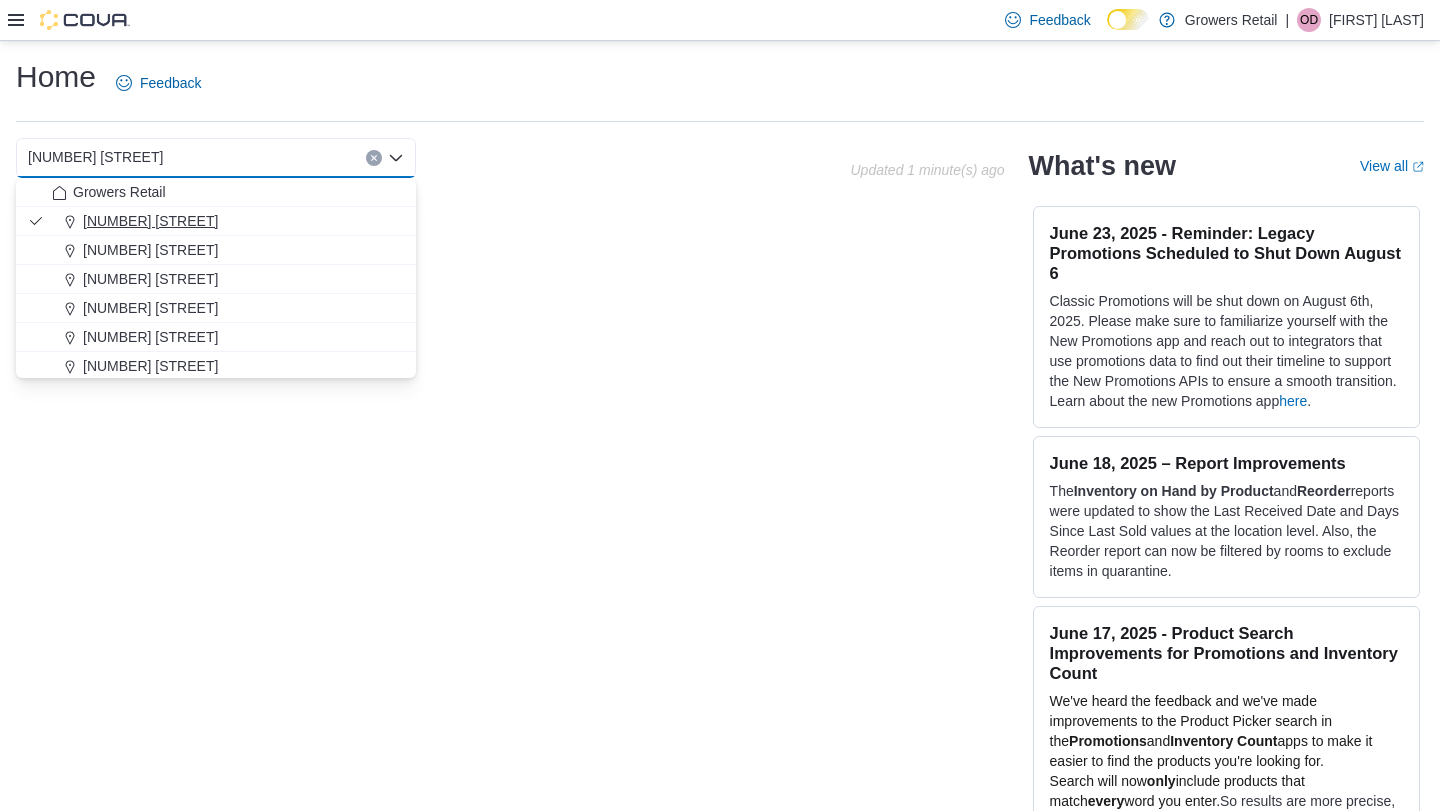 click on "[NUMBER] [STREET]" at bounding box center [150, 221] 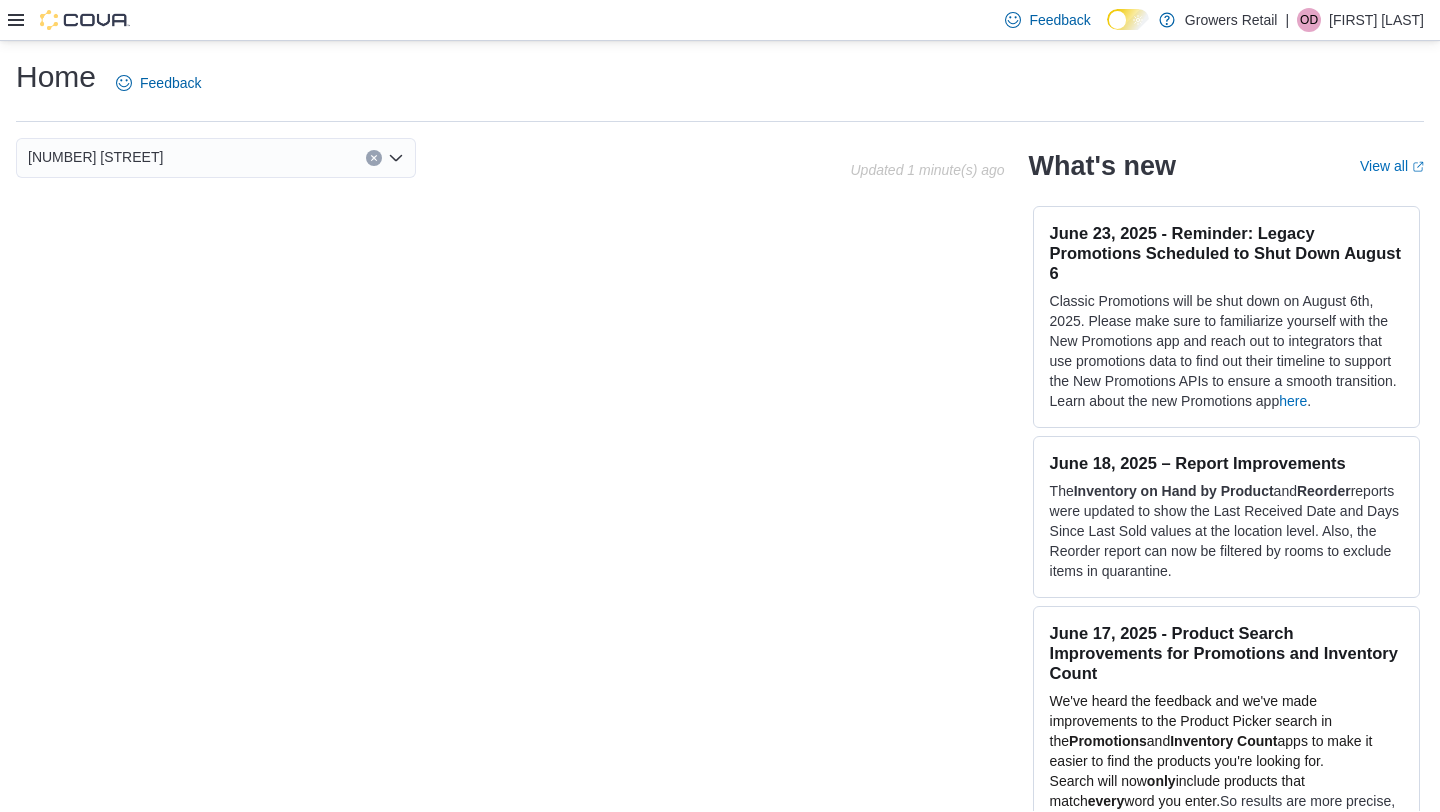 click 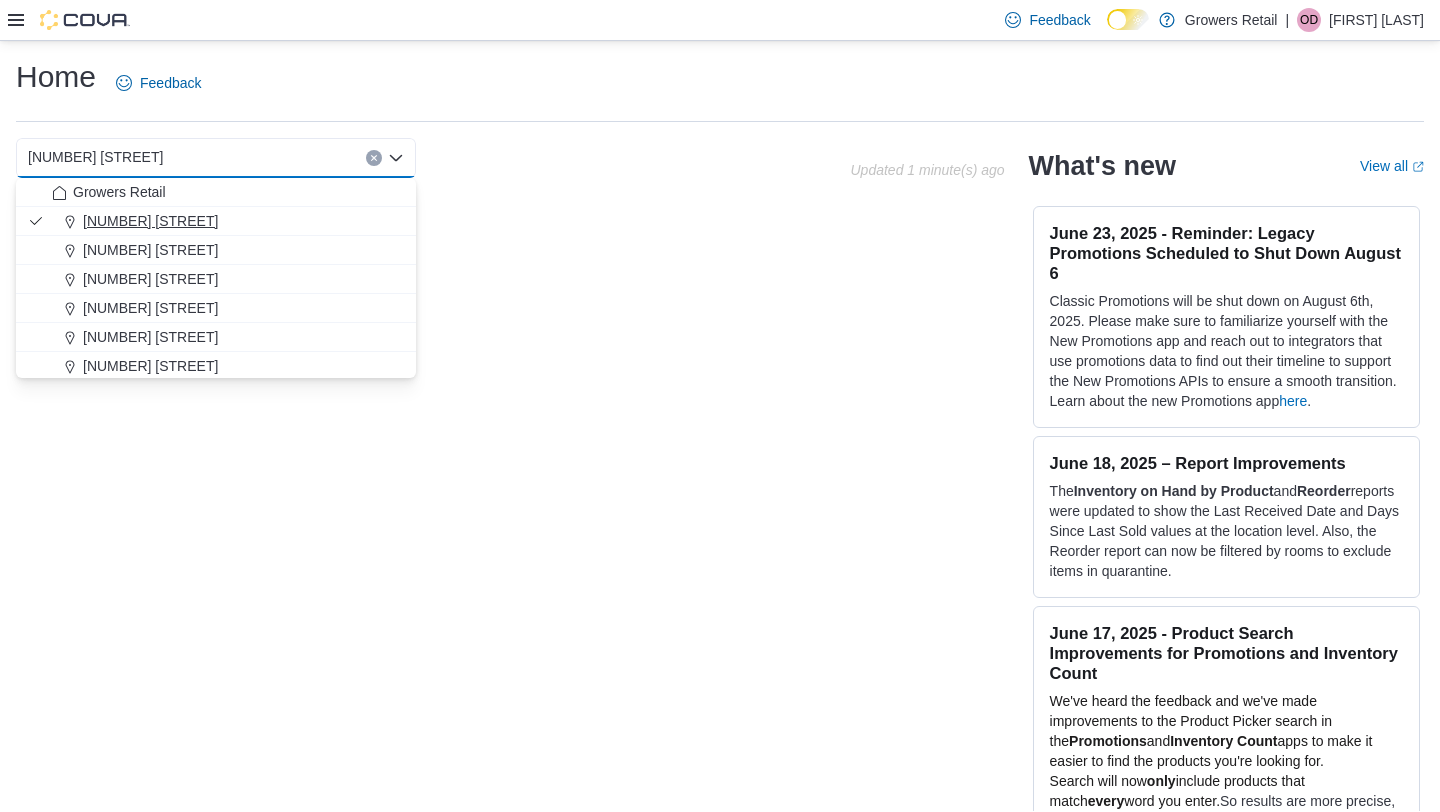click on "[NUMBER] [STREET]" at bounding box center (150, 221) 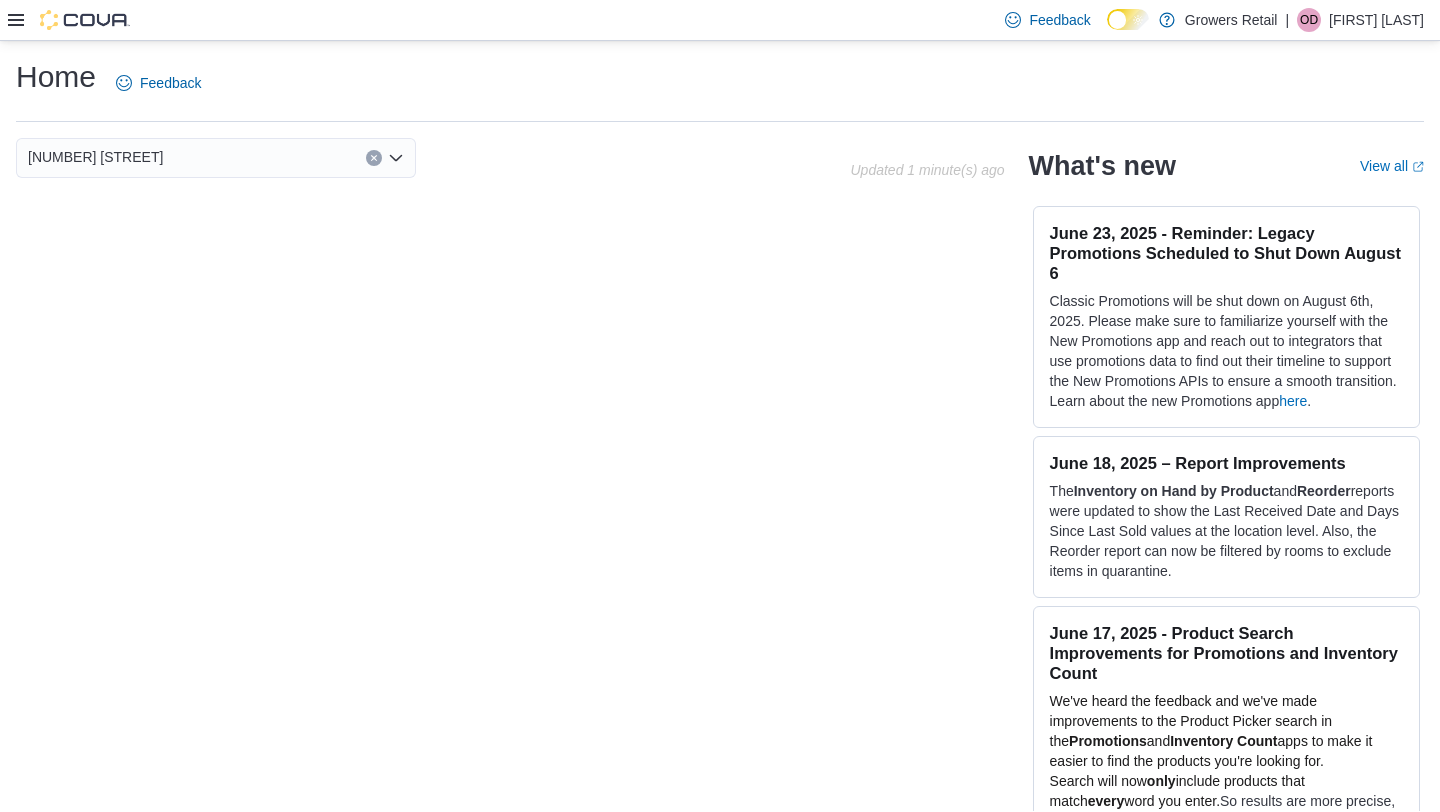 click on "Combo box. Selected. [NUMBER] [STREET]. Press Backspace to delete [NUMBER] [STREET]. Combo box input. Select a Location. Type some text or, to display a list of choices, press Down Arrow. To exit the list of choices, press Escape." at bounding box center [216, 158] 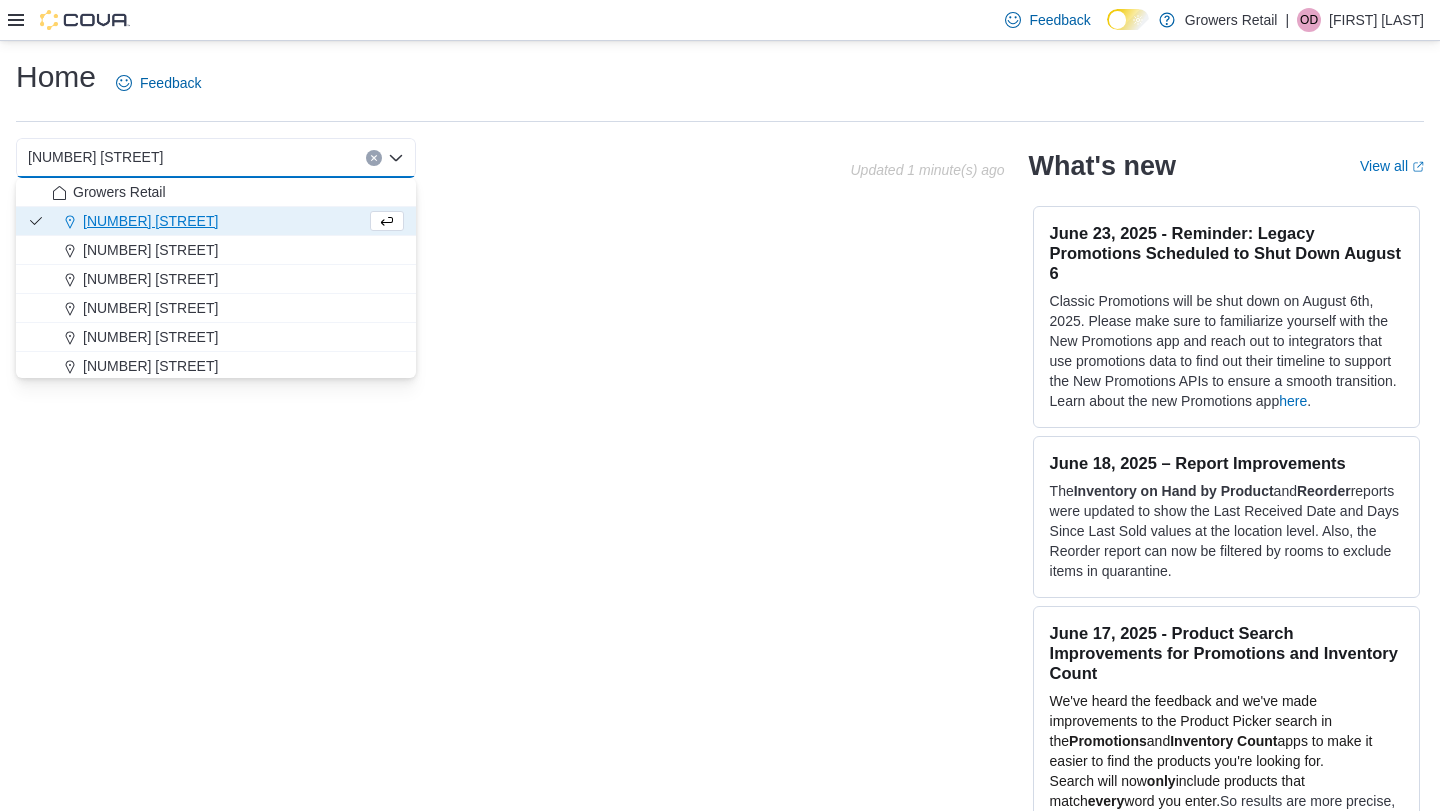click 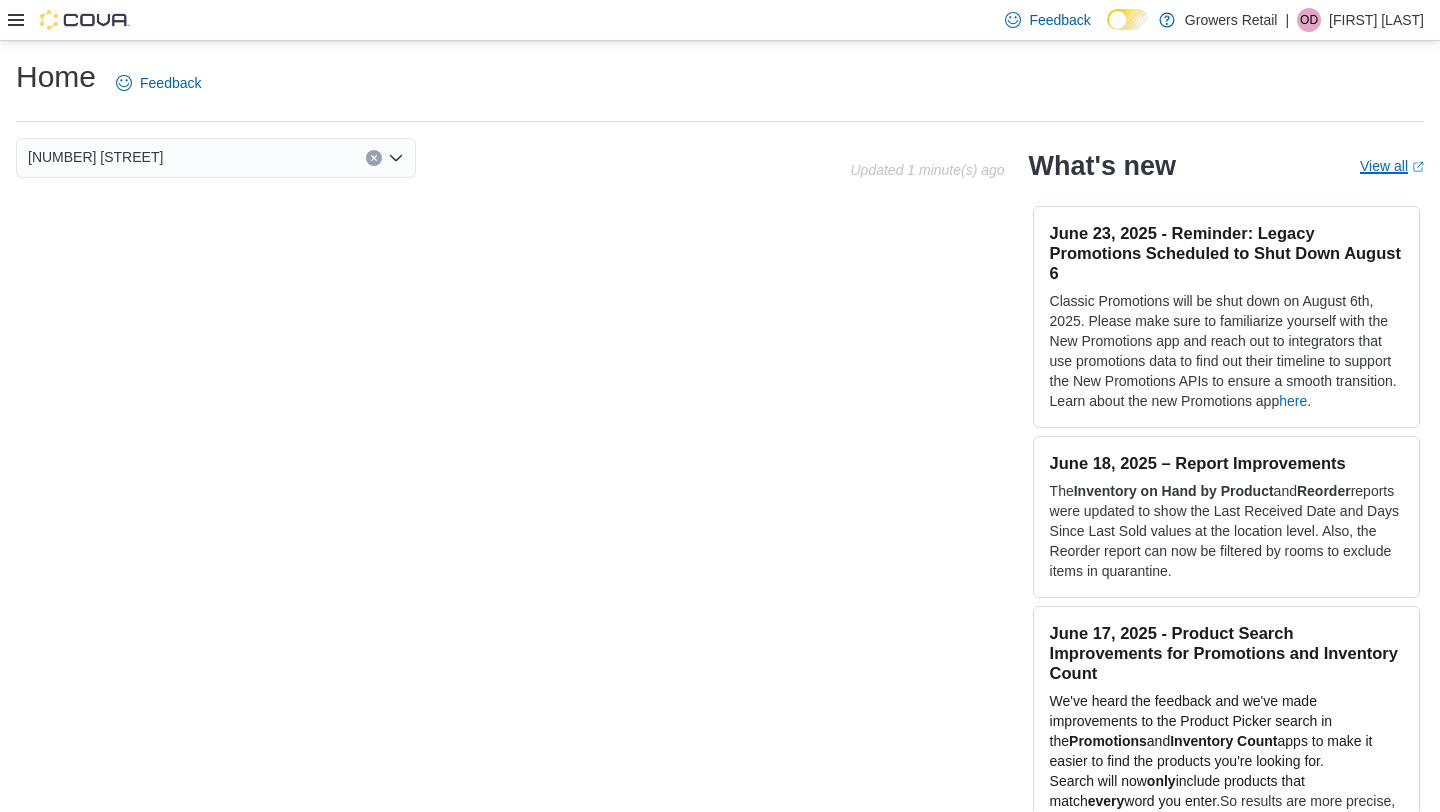 click on "View all (opens in a new tab or window)" at bounding box center (1392, 166) 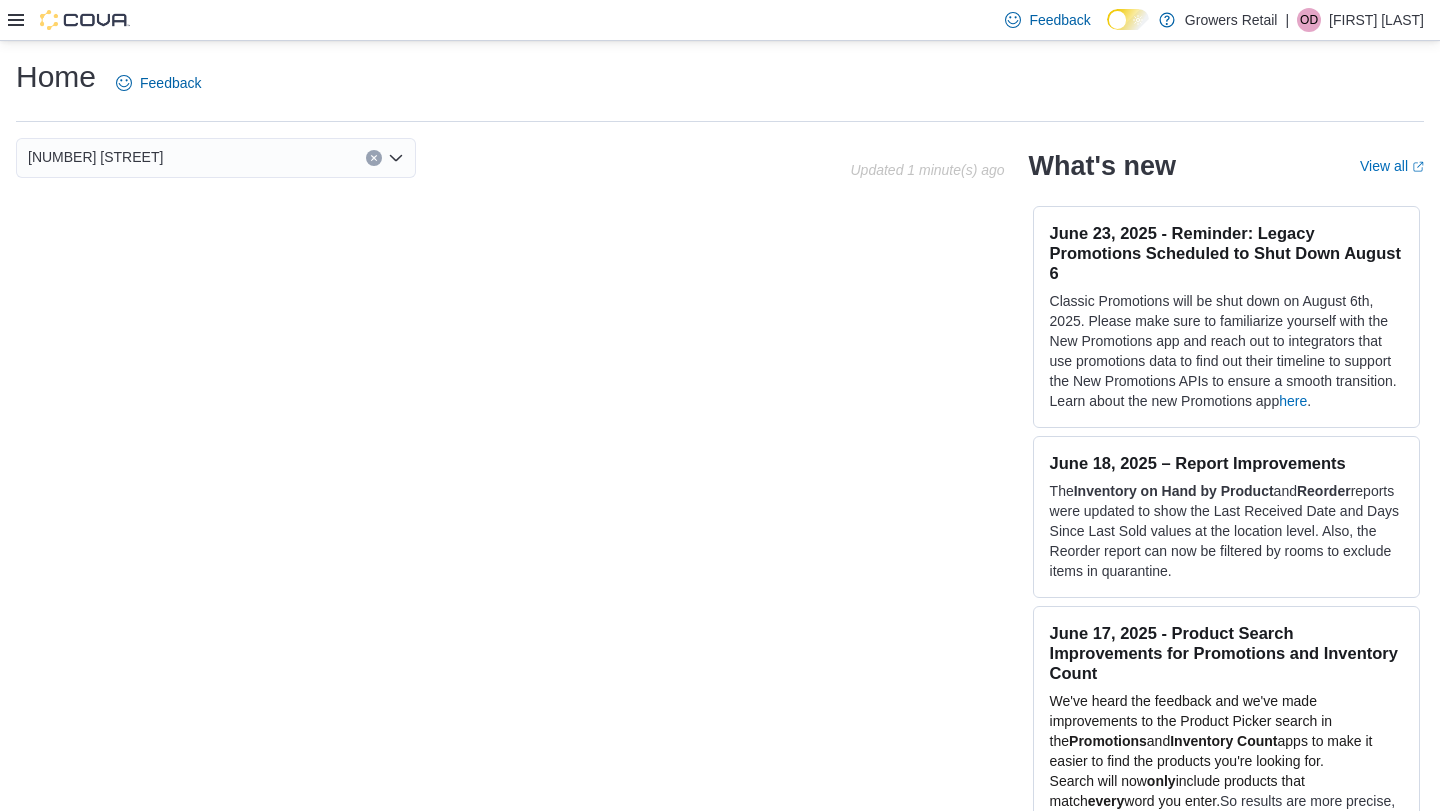 click 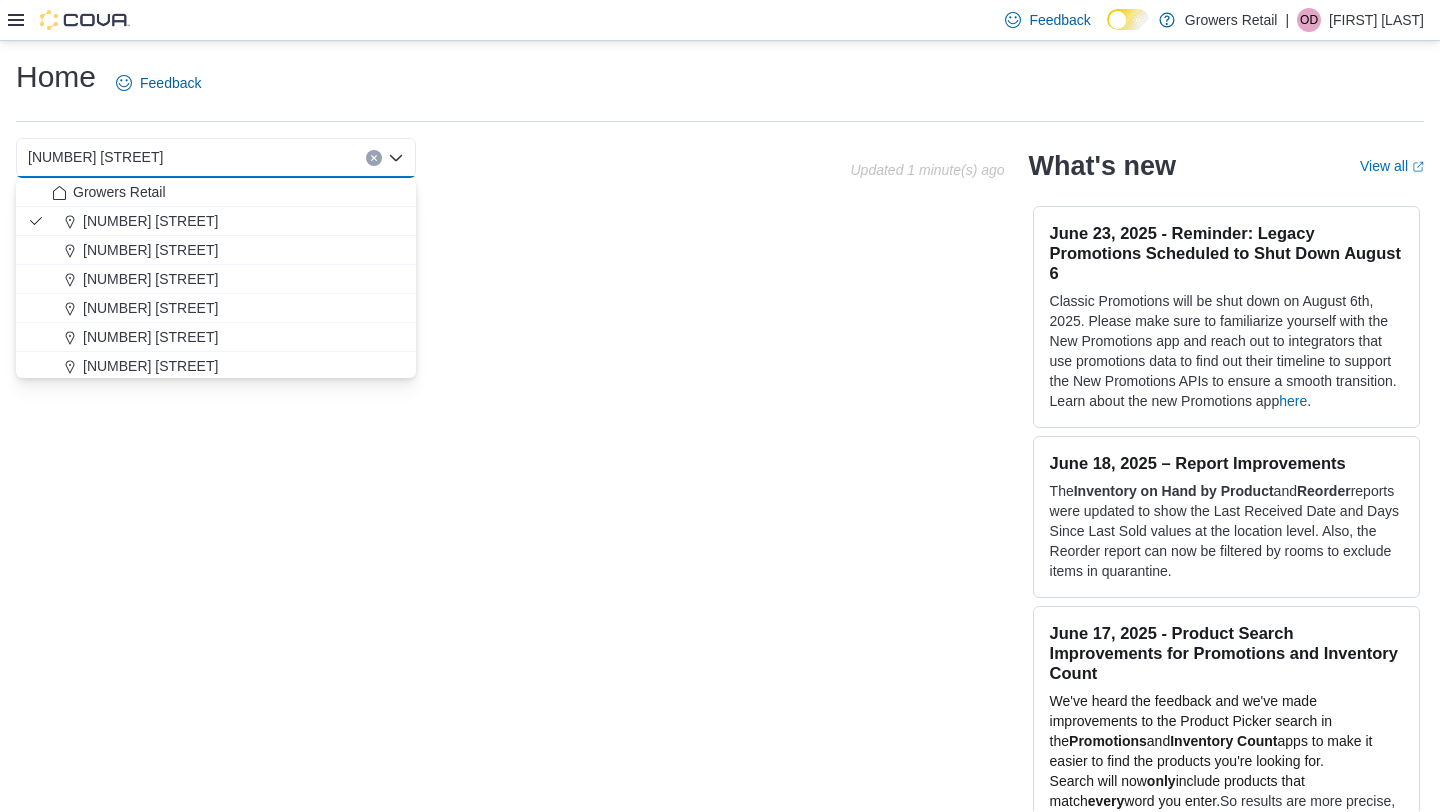 click 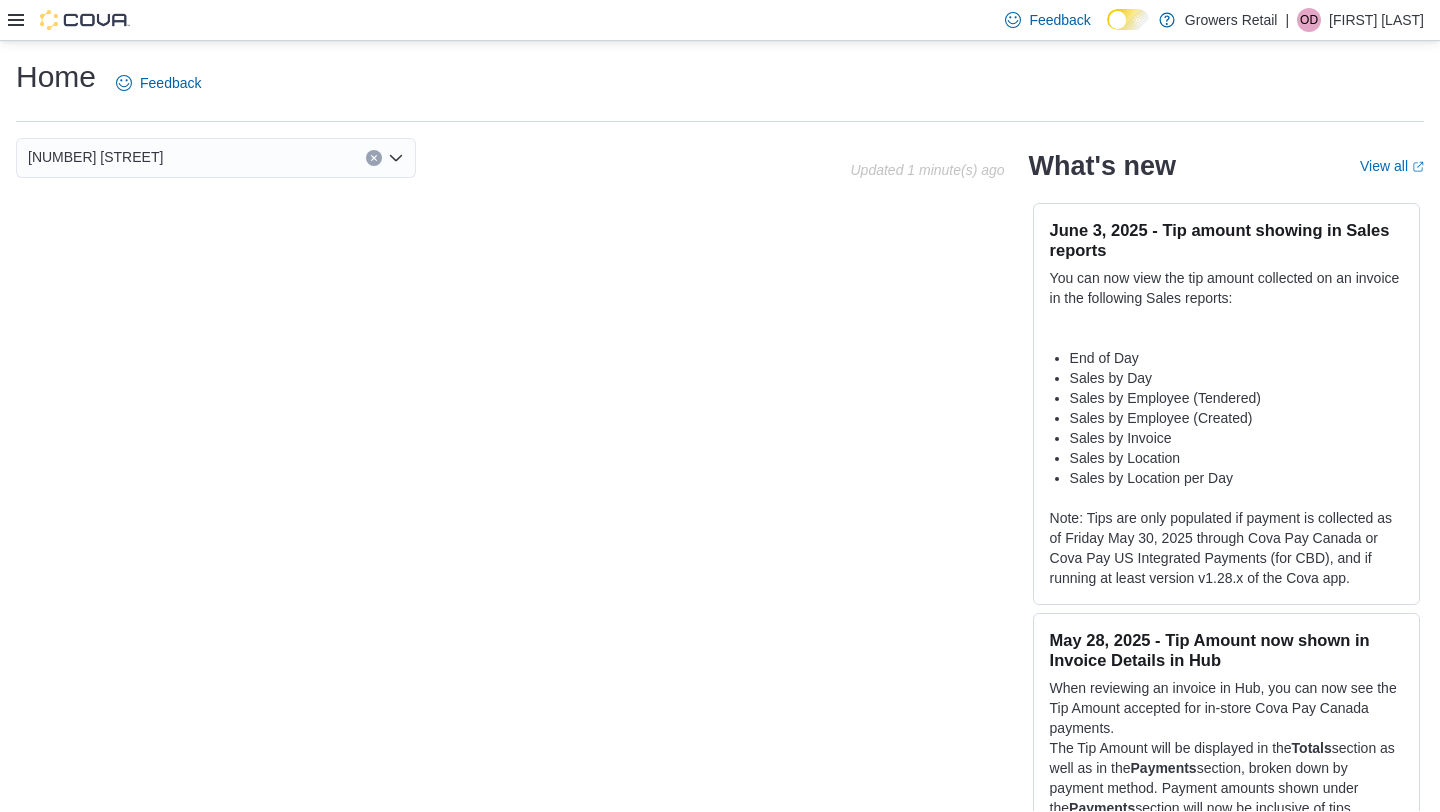scroll, scrollTop: 1584, scrollLeft: 0, axis: vertical 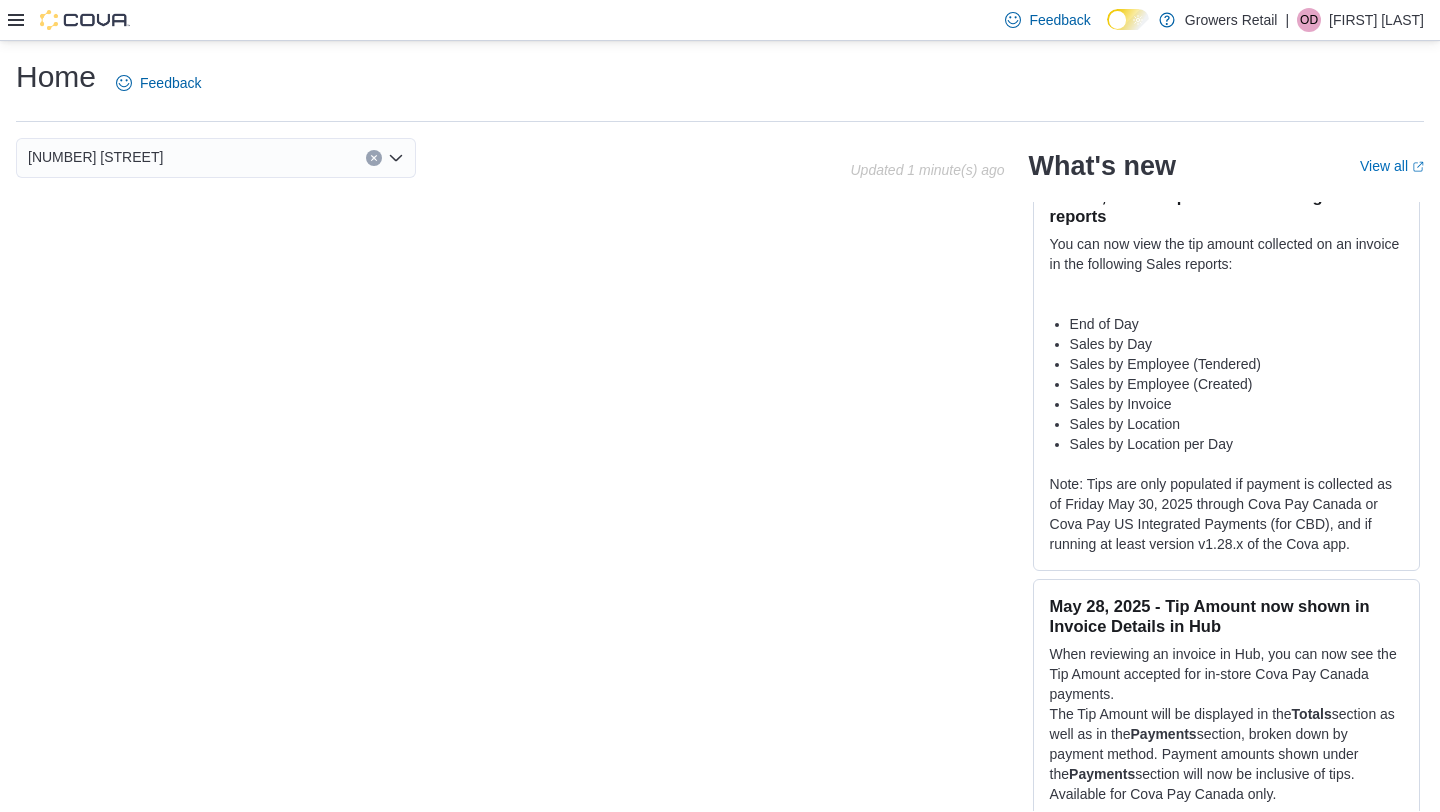 click on "[NUMBER] [STREET]" at bounding box center [95, 157] 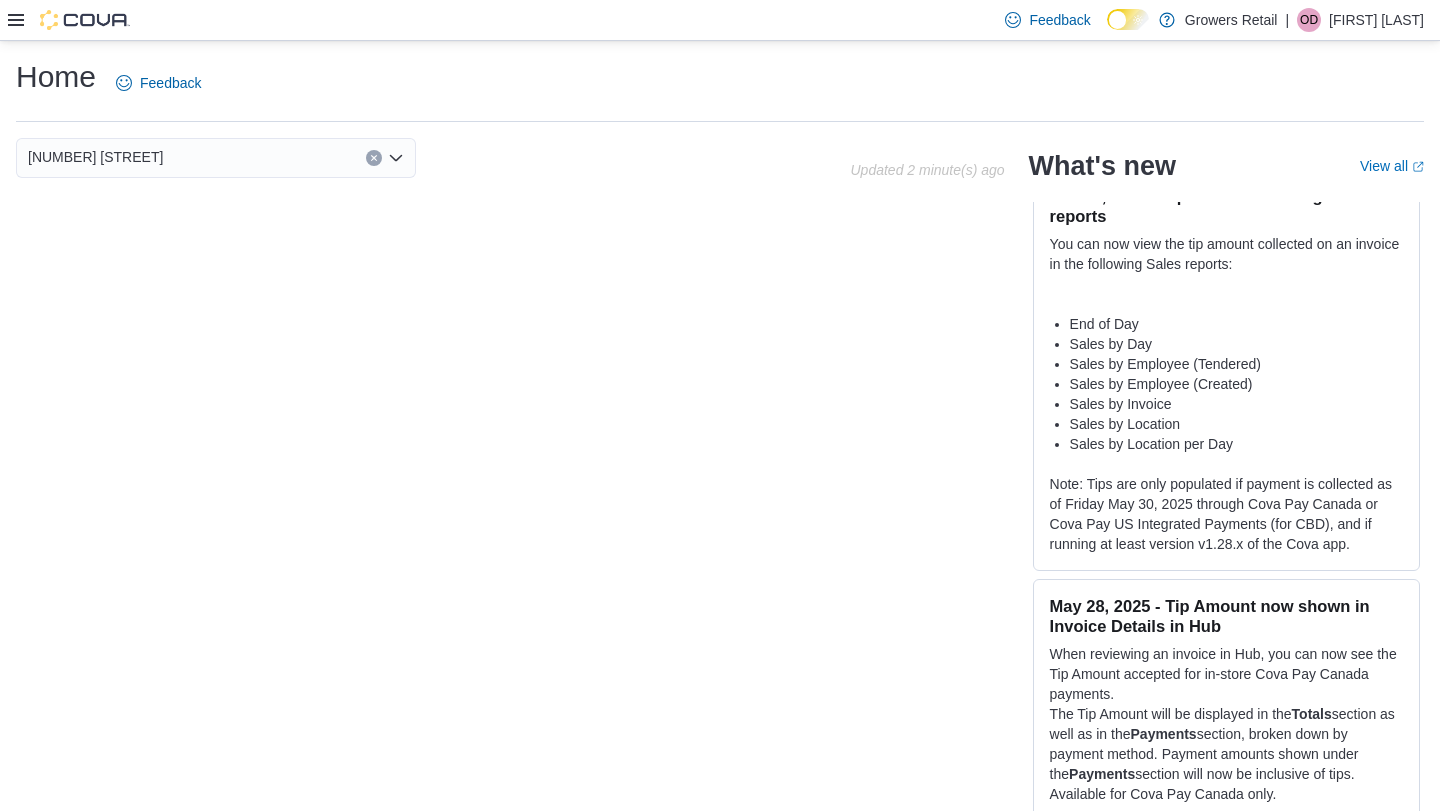 click 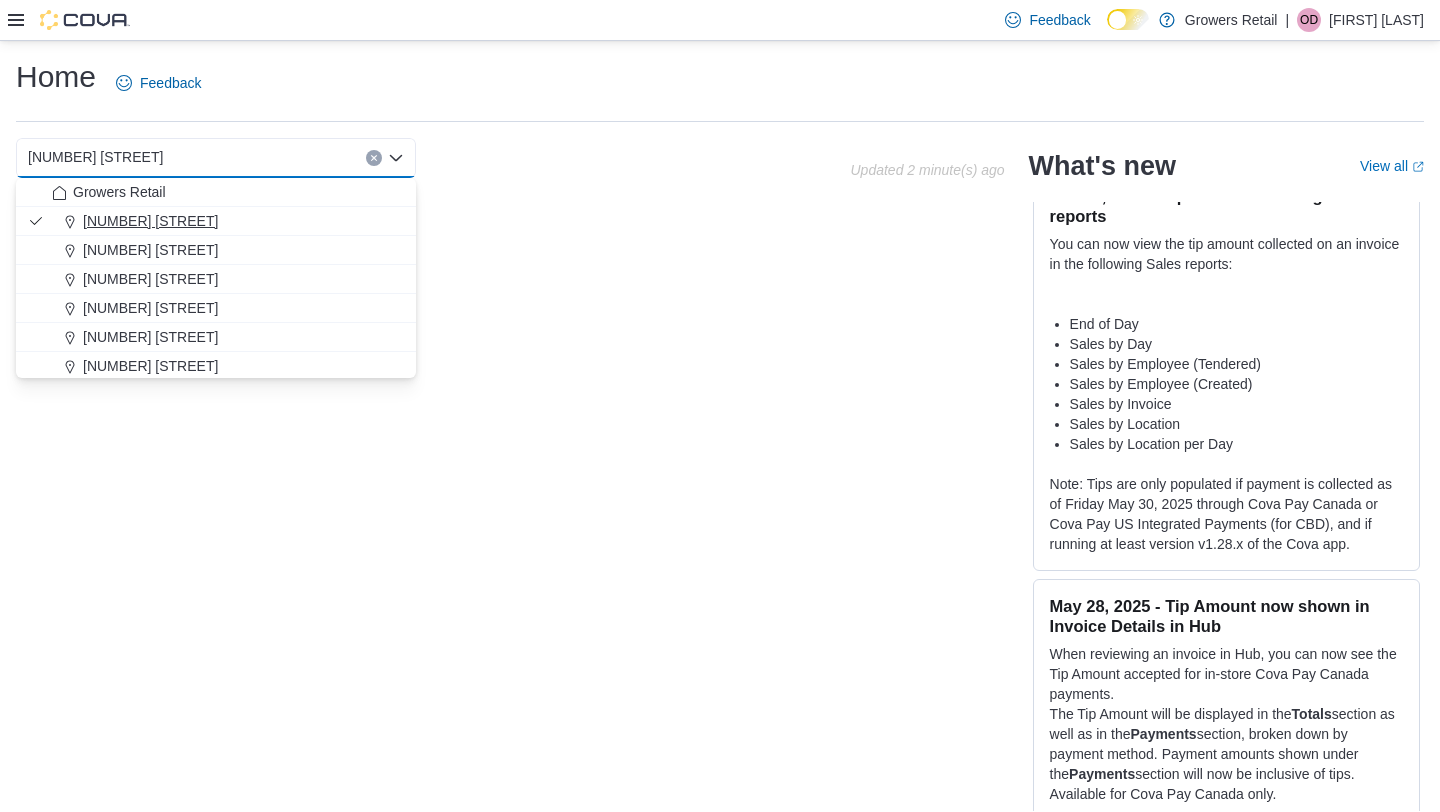 click on "[NUMBER] [STREET]" at bounding box center [216, 221] 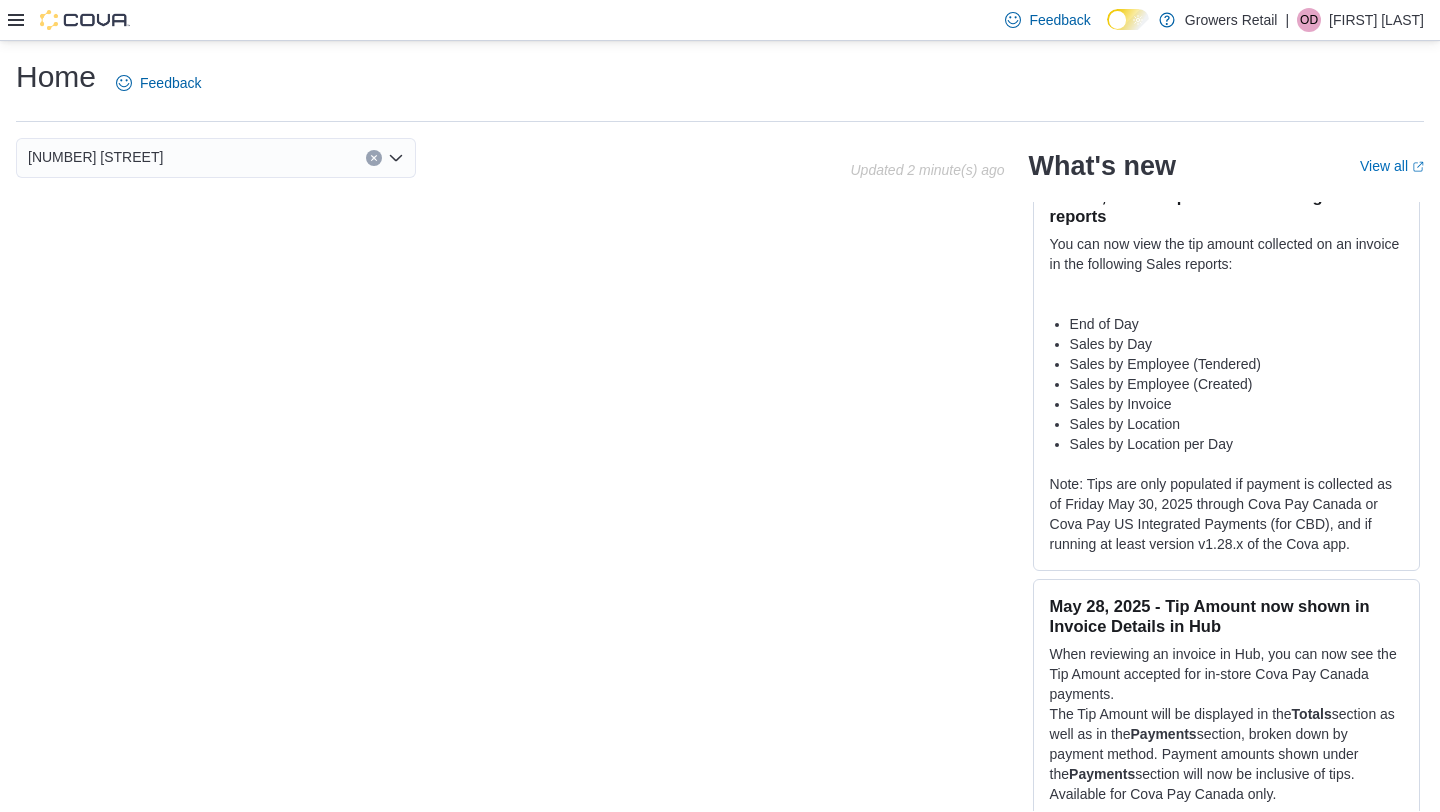 click on "Home" 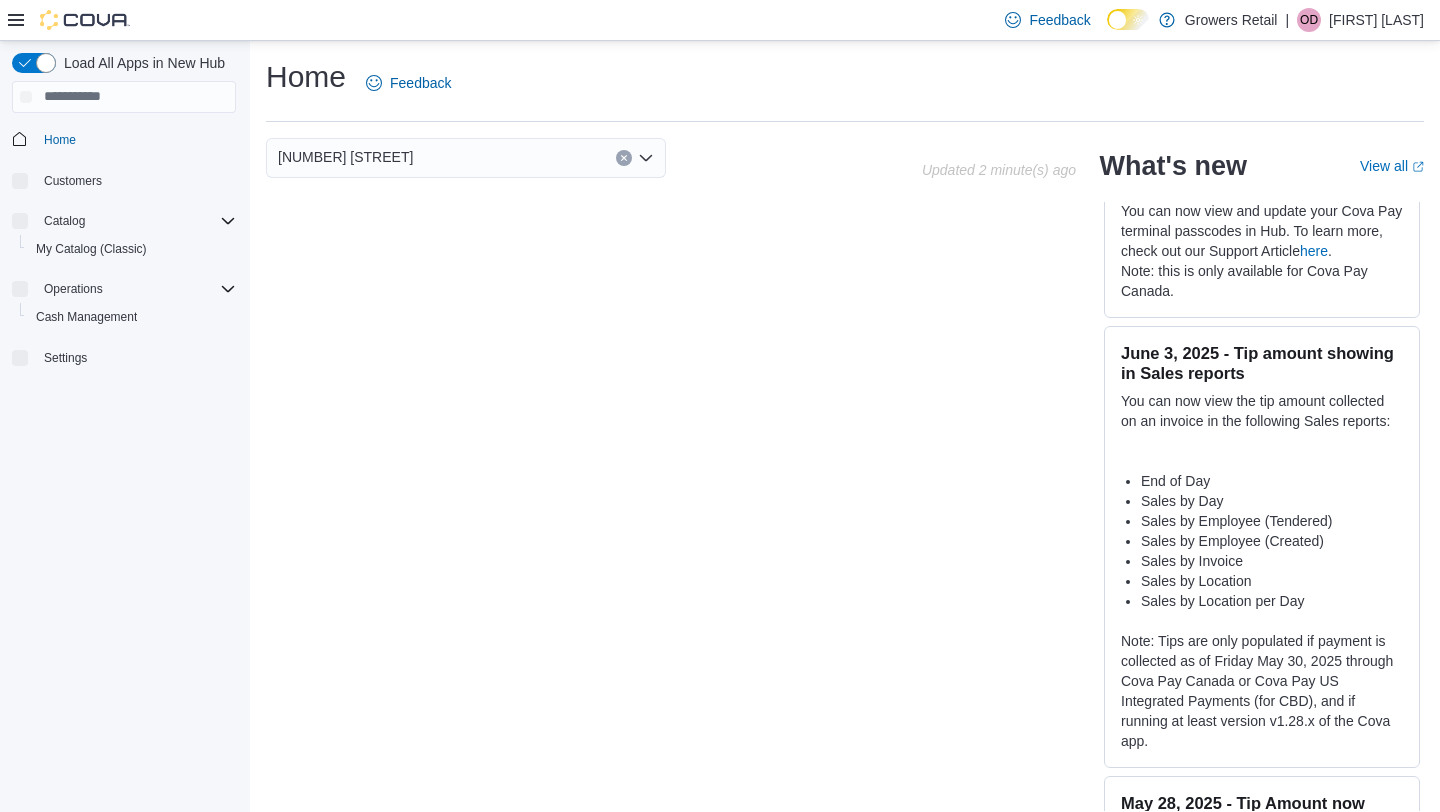 scroll, scrollTop: 1741, scrollLeft: 0, axis: vertical 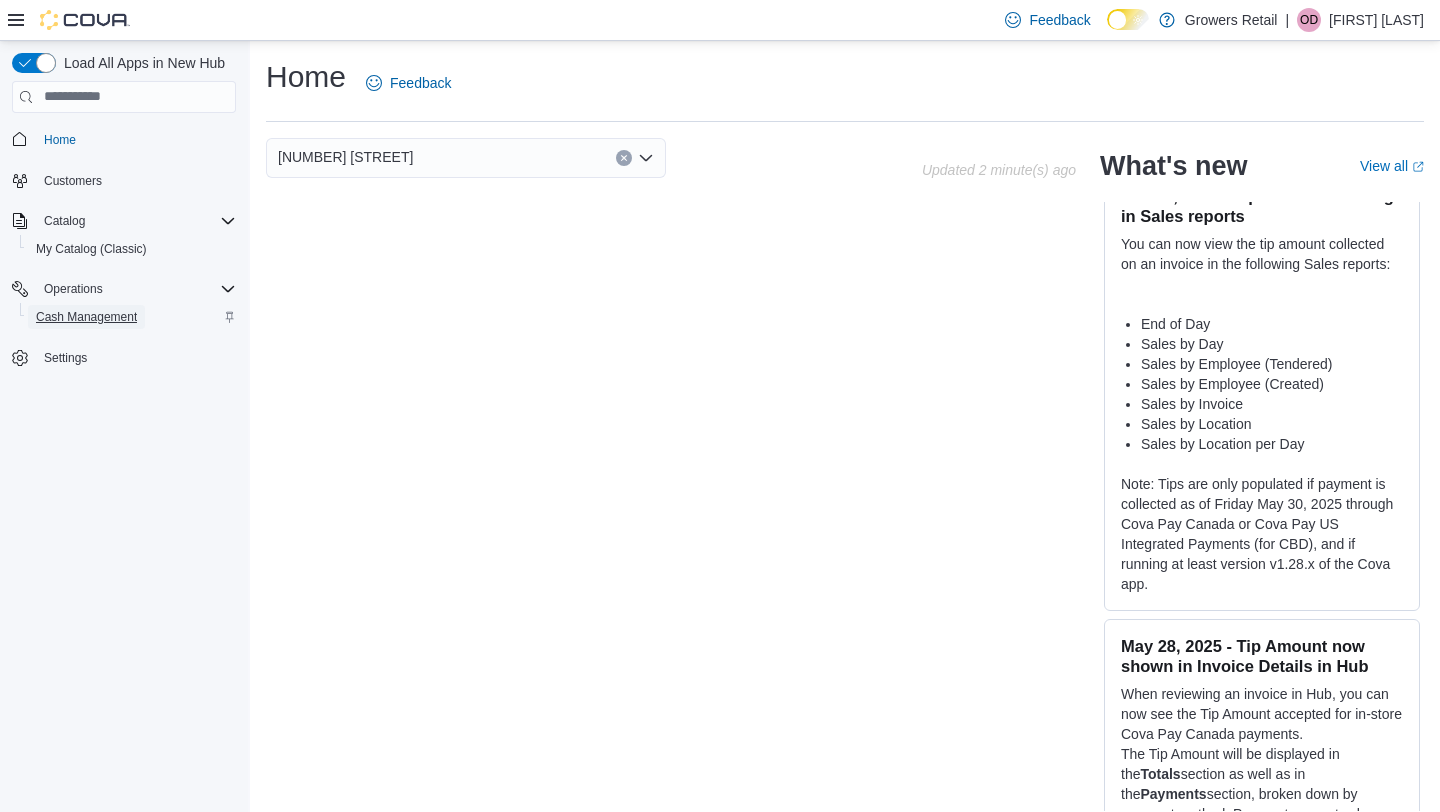 click on "Cash Management" at bounding box center (86, 317) 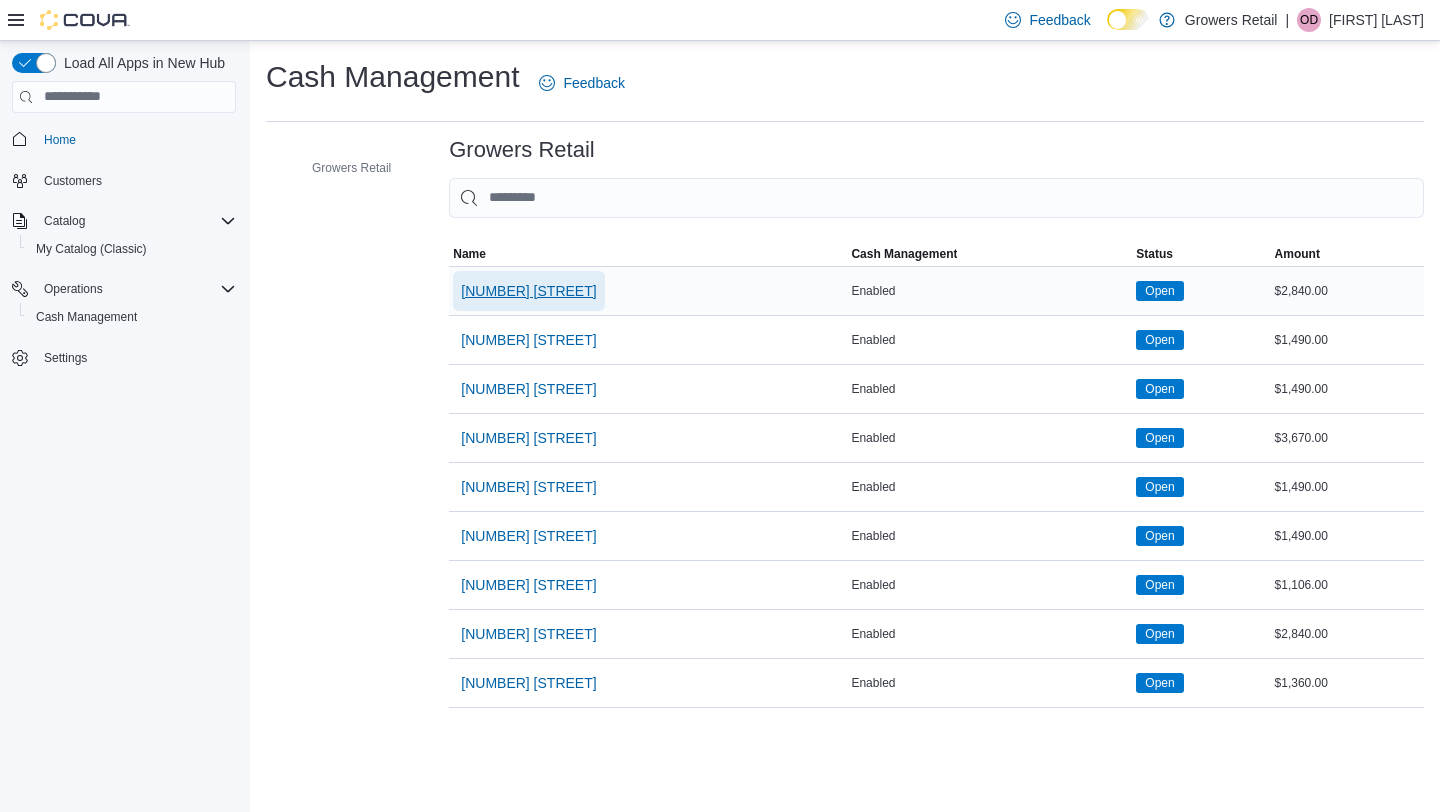 click on "[NUMBER] [STREET]" at bounding box center (528, 291) 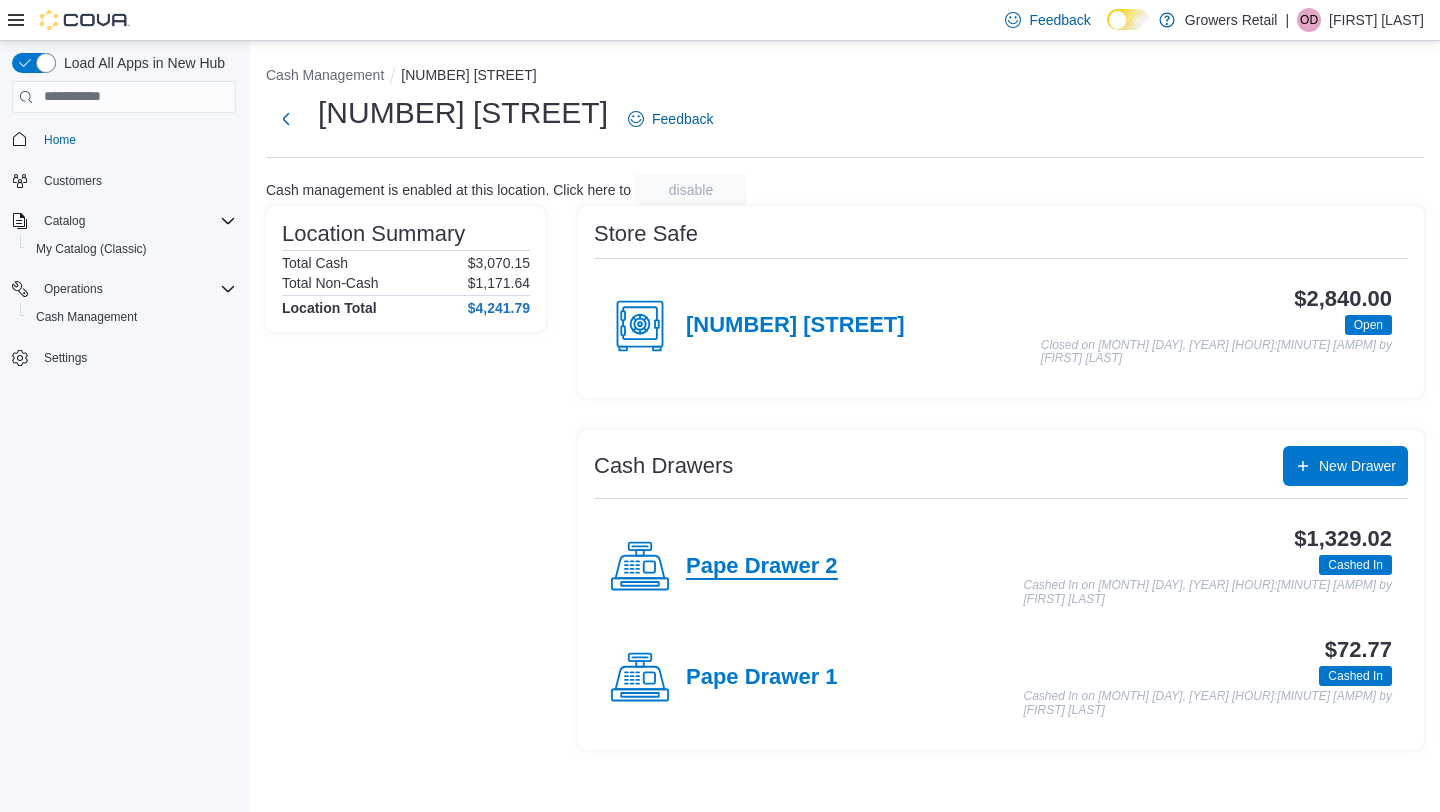 click on "Pape Drawer 2" at bounding box center [762, 567] 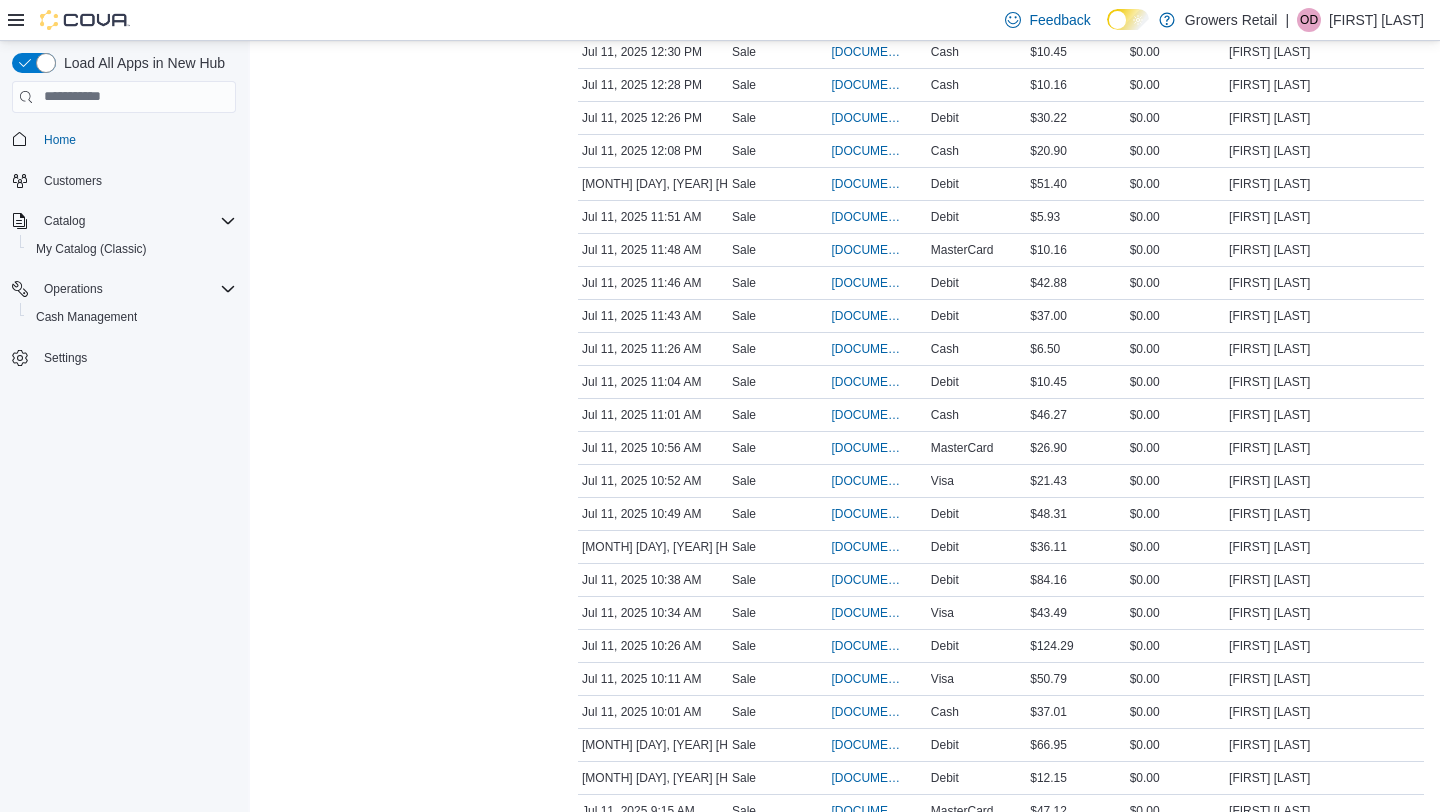 scroll, scrollTop: 0, scrollLeft: 0, axis: both 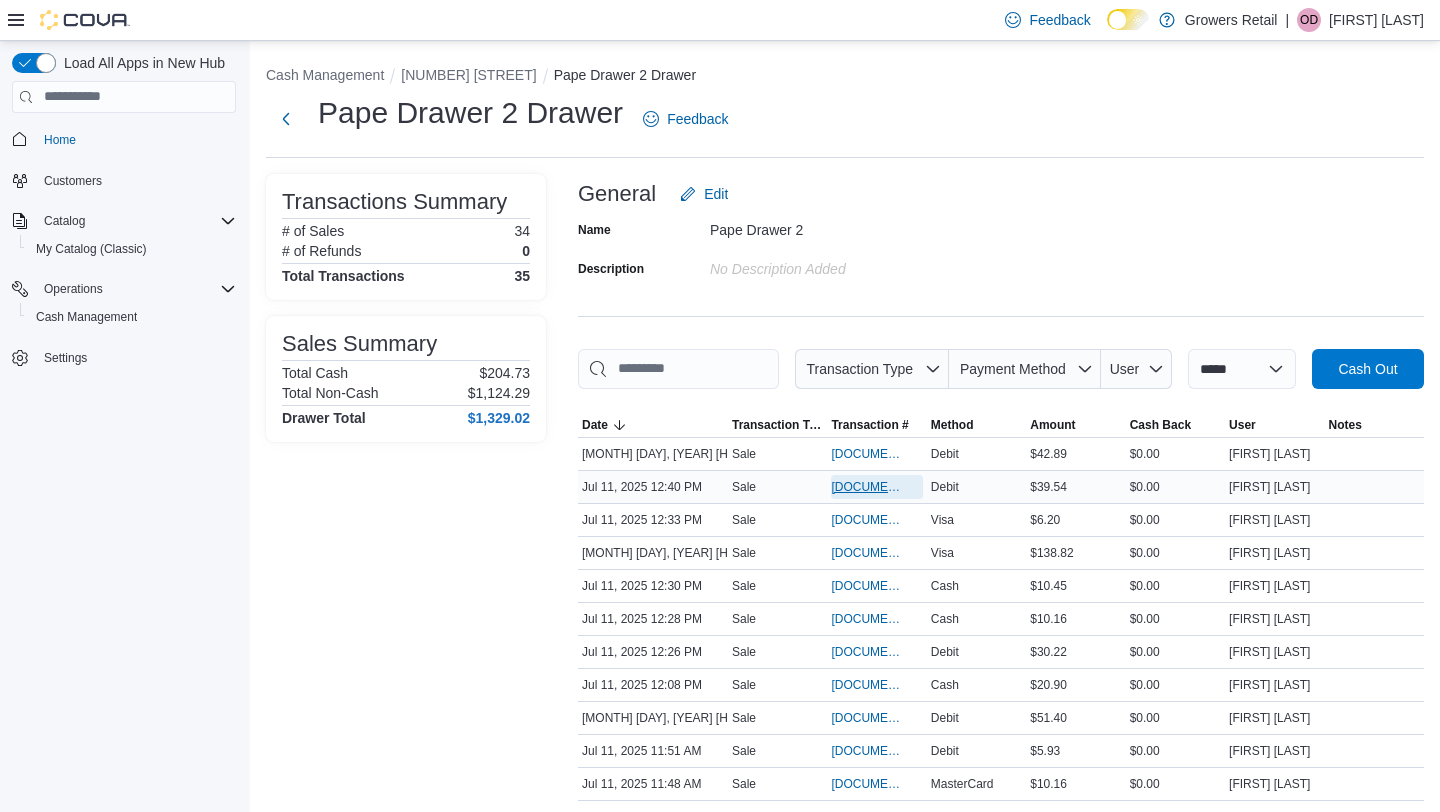 click on "[DOCUMENT_ID]" at bounding box center [866, 487] 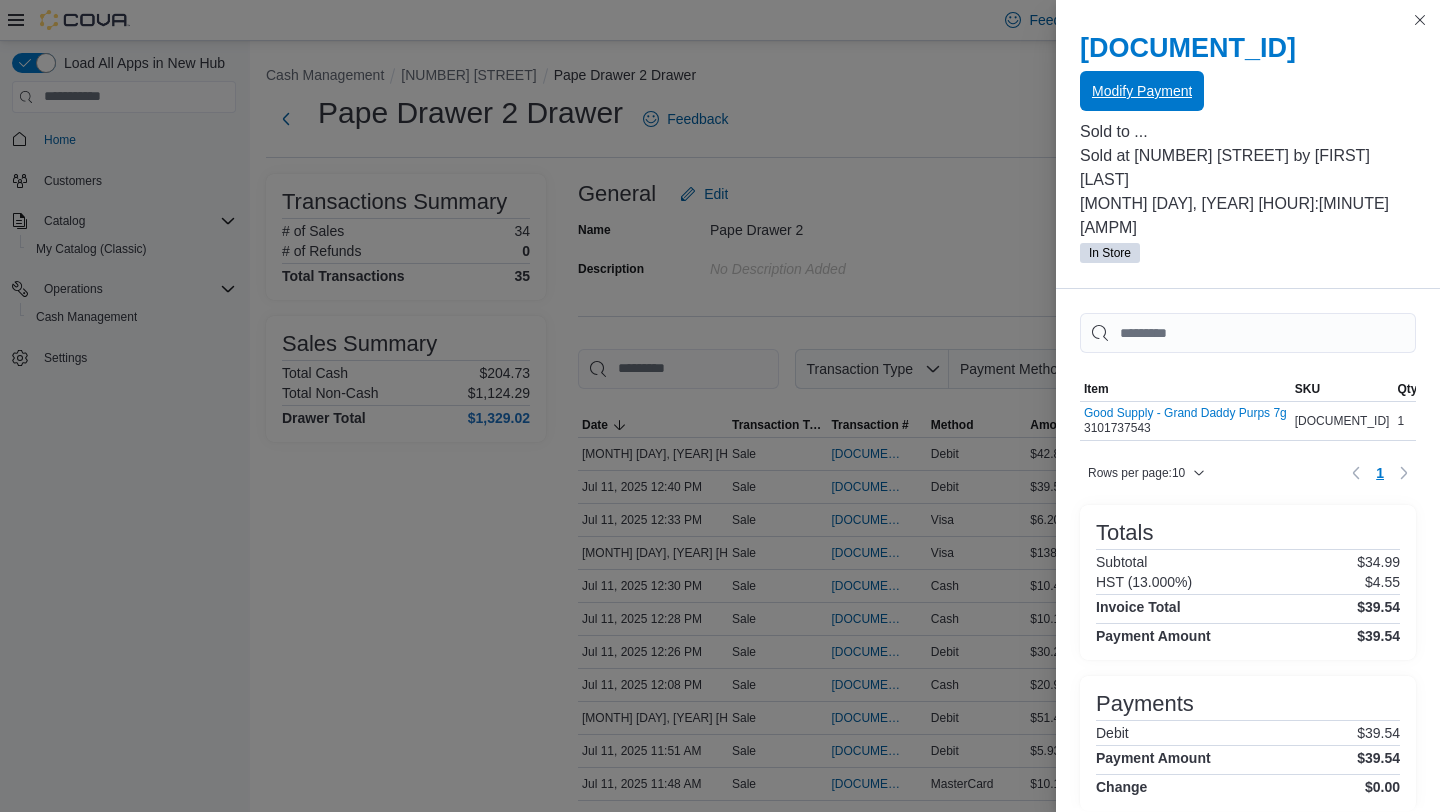 click on "Modify Payment" at bounding box center (1142, 91) 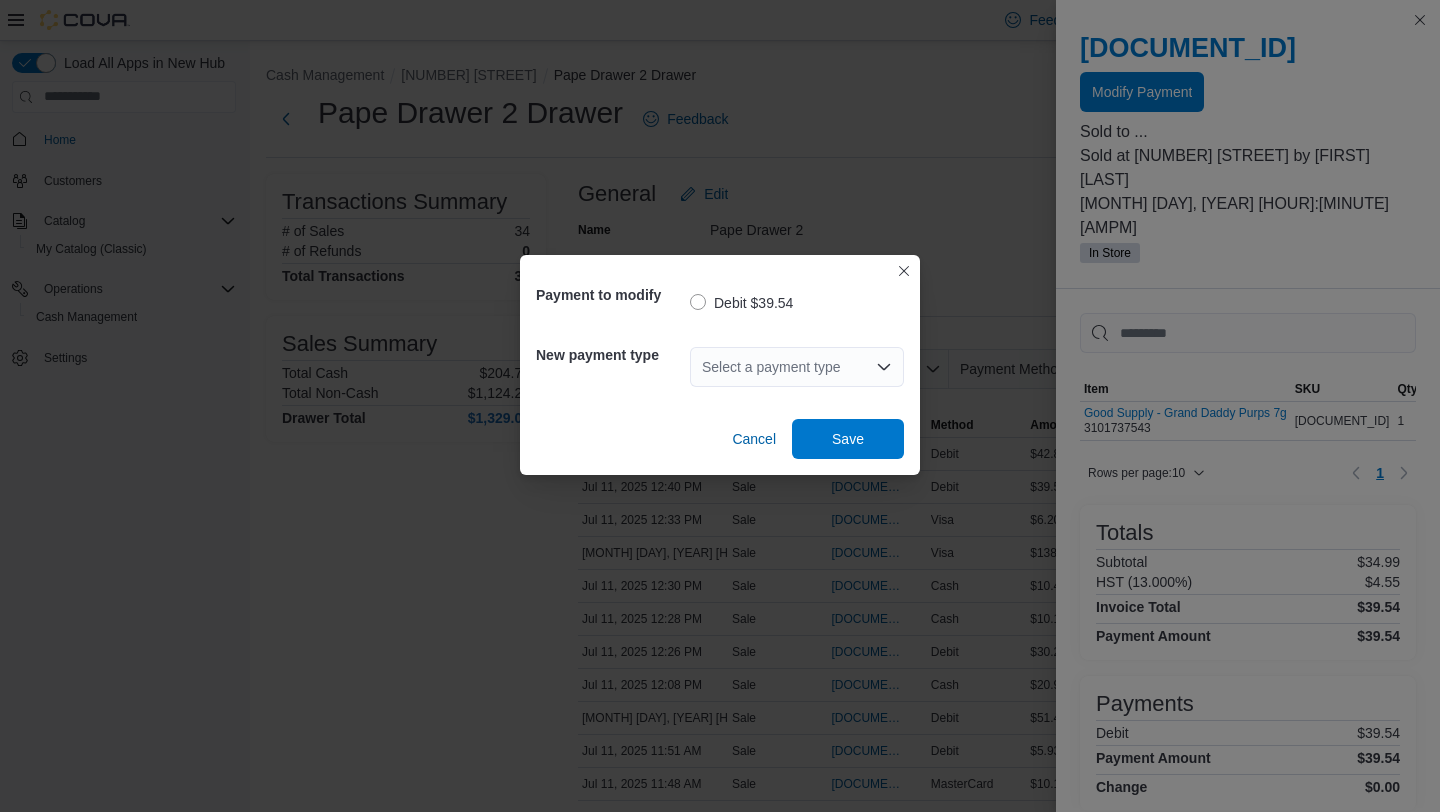 click on "Select a payment type" at bounding box center (797, 367) 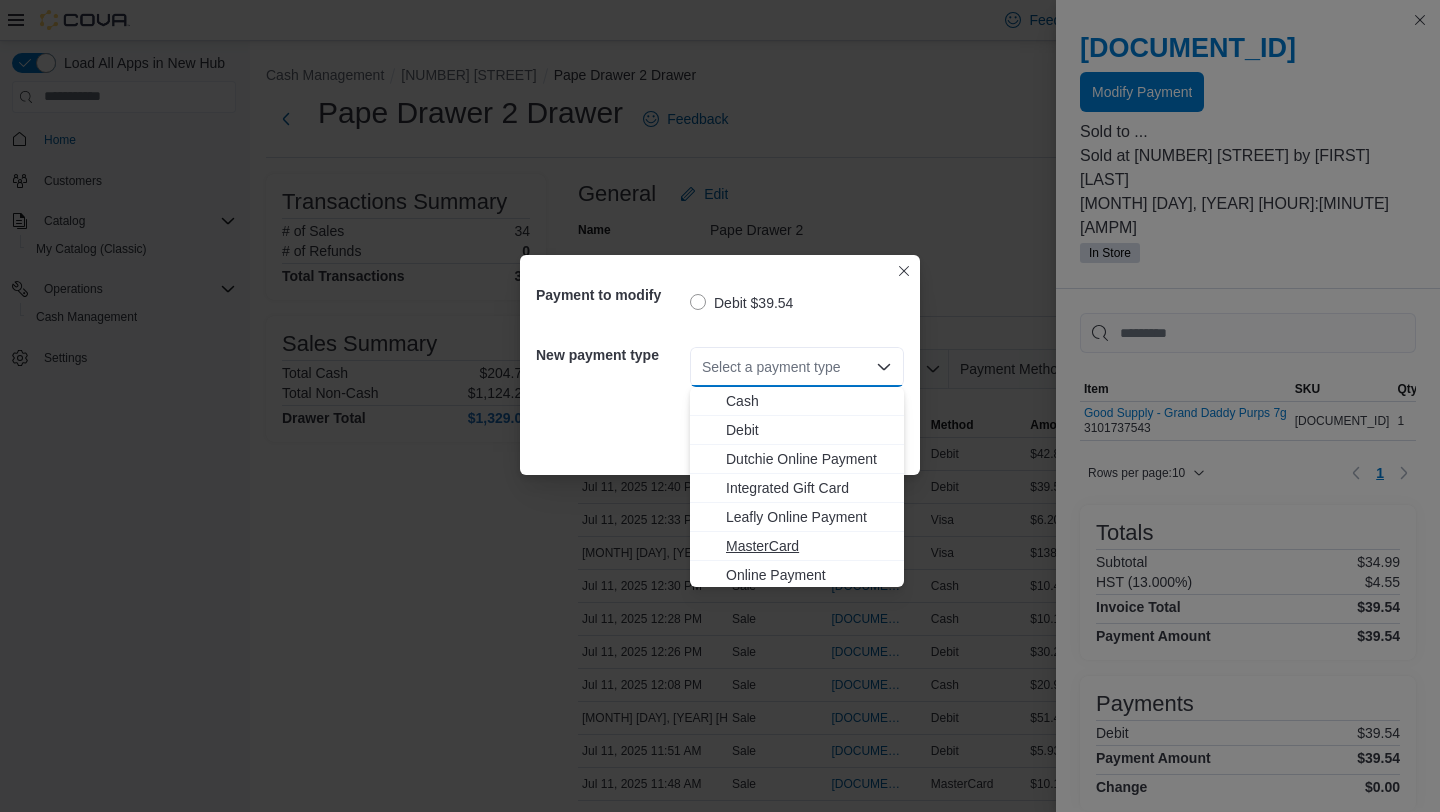 click on "MasterCard" at bounding box center (809, 546) 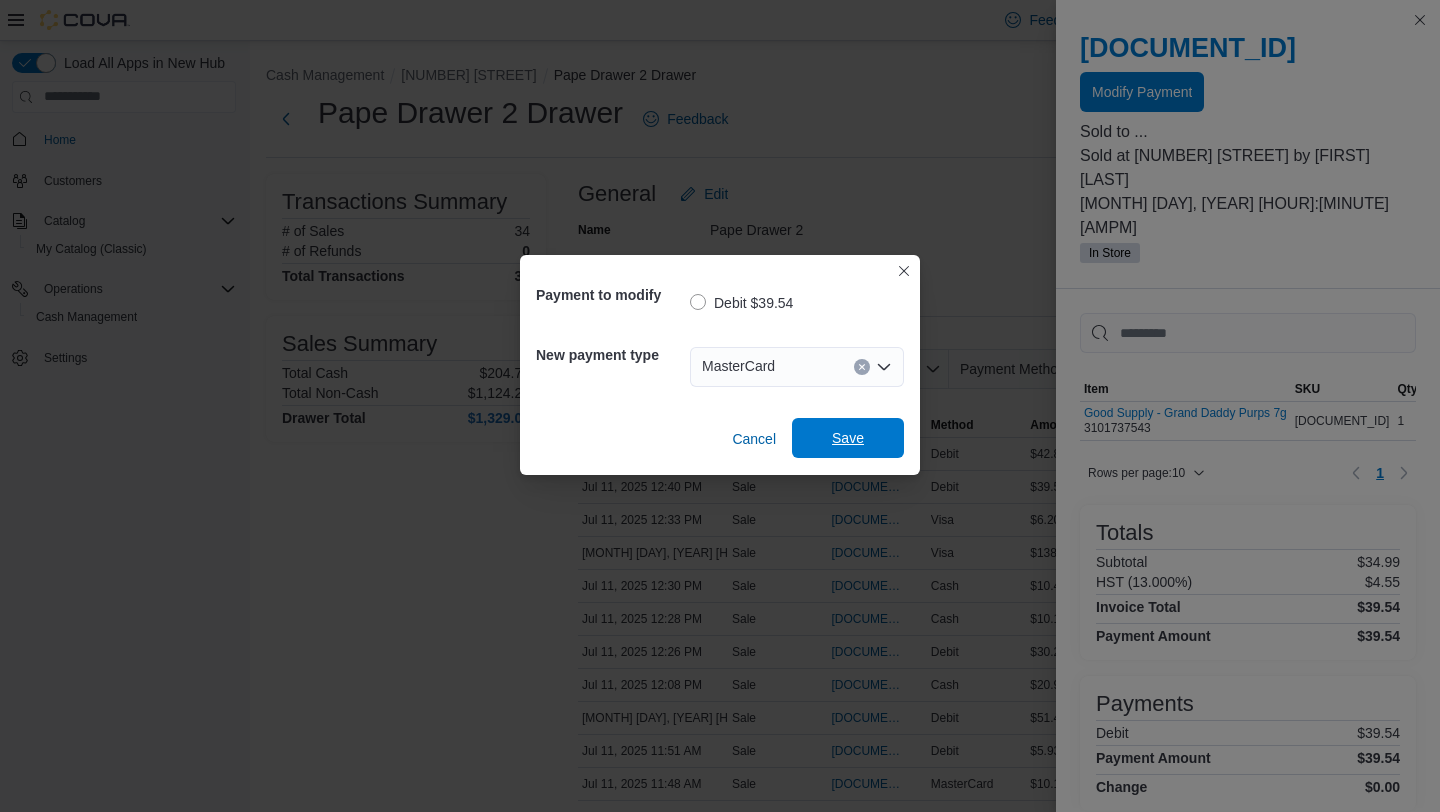click on "Save" at bounding box center (848, 438) 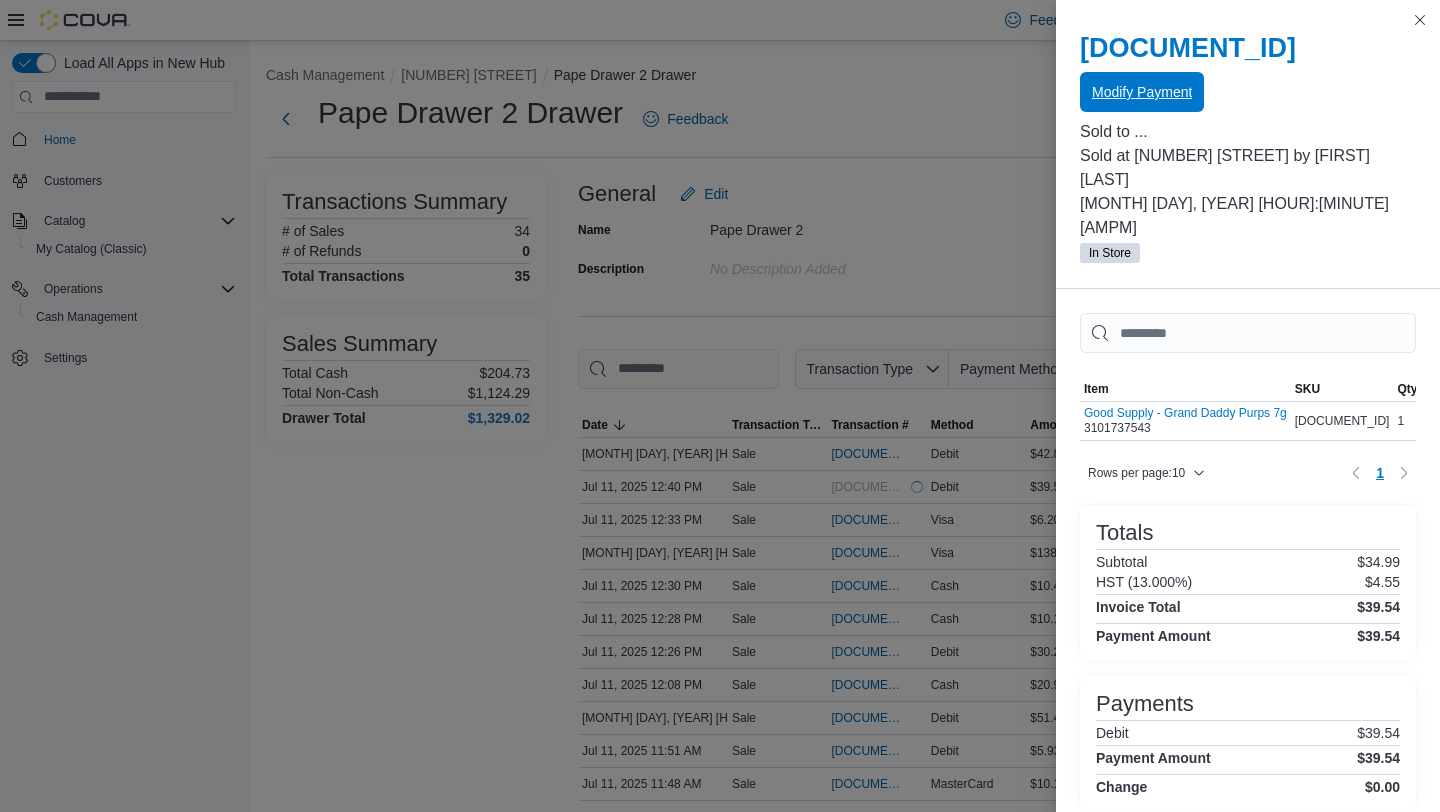 scroll, scrollTop: 0, scrollLeft: 0, axis: both 